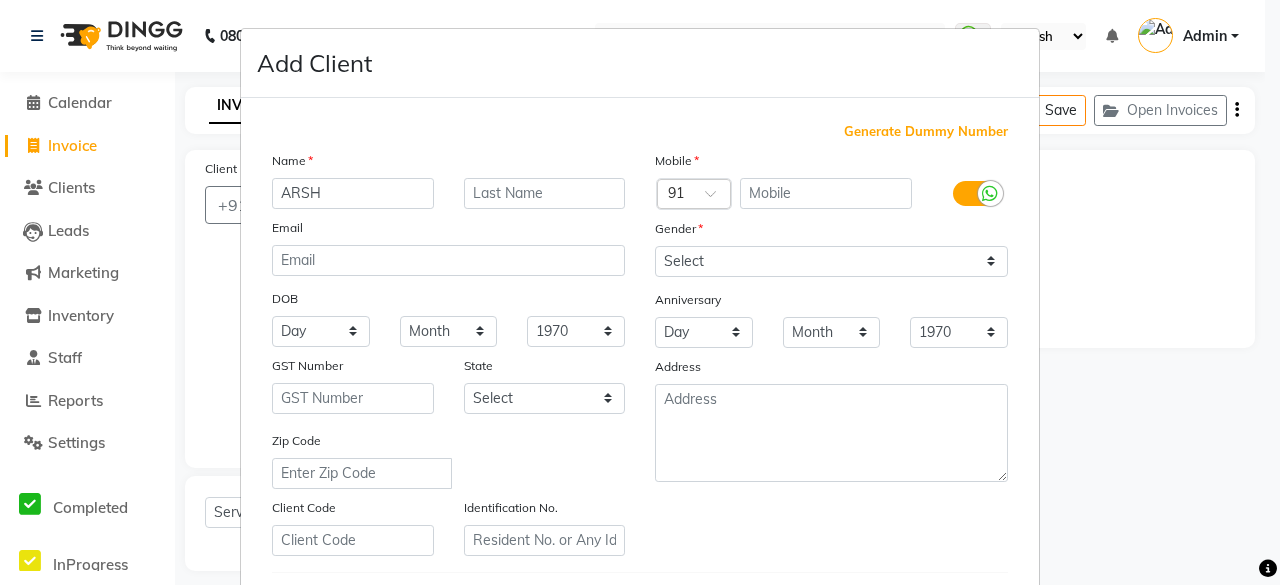 select on "3886" 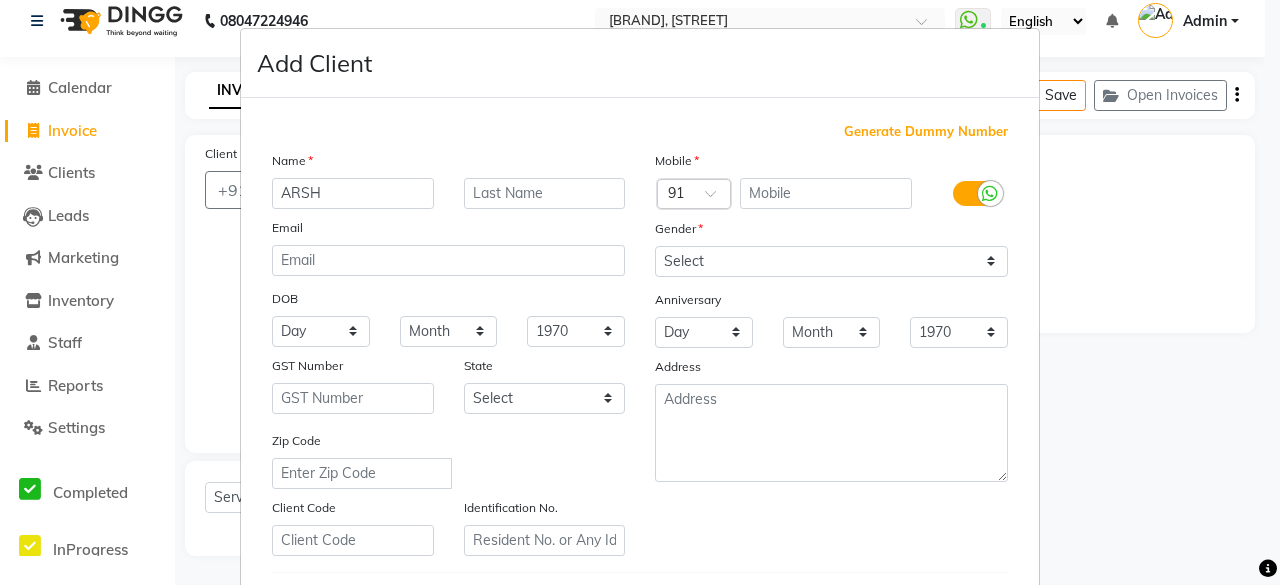 scroll, scrollTop: 0, scrollLeft: 0, axis: both 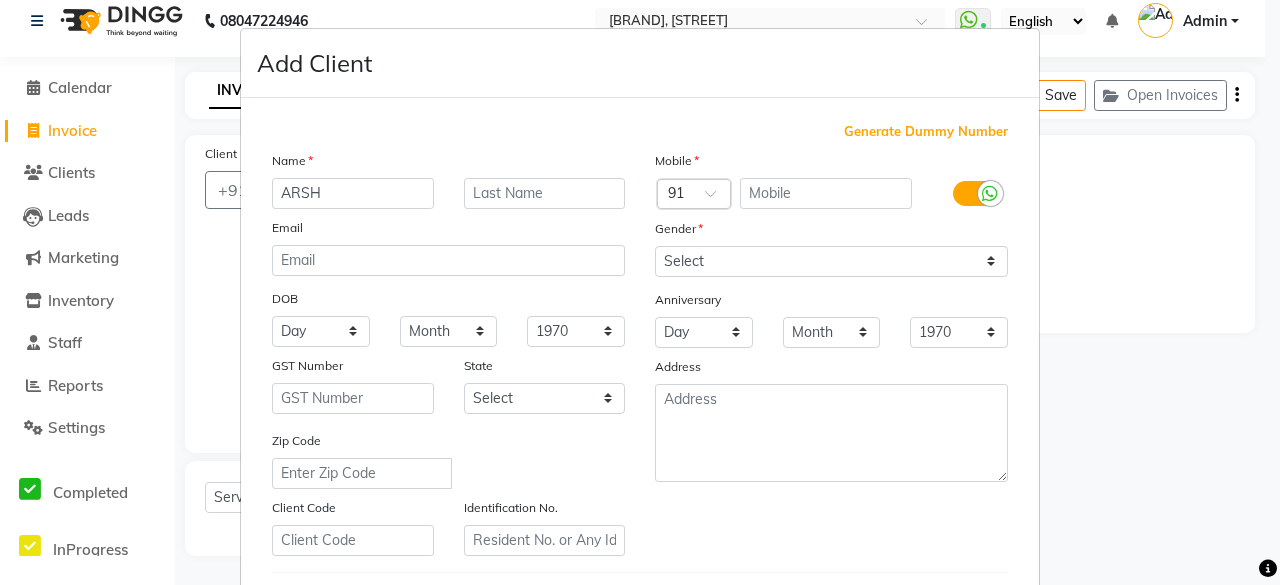 click on "Add Client Generate Dummy Number Name [FIRST] Email DOB Day 01 02 03 04 05 06 07 08 09 10 11 12 13 14 15 16 17 18 19 20 21 22 23 24 25 26 27 28 29 30 31 Month January February March April May June July August September October November December 1940 1941 1942 1943 1944 1945 1946 1947 1948 1949 1950 1951 1952 1953 1954 1955 1956 1957 1958 1959 1960 1961 1962 1963 1964 1965 1966 1967 1968 1969 1970 1971 1972 1973 1974 1975 1976 1977 1978 1979 1980 1981 1982 1983 1984 1985 1986 1987 1988 1989 1990 1991 1992 1993 1994 1995 1996 1997 1998 1999 2000 2001 2002 2003 2004 2005 2006 2007 2008 2009 2010 2011 2012 2013 2014 2015 2016 2017 2018 2019 2020 2021 2022 2023 2024 GST Number State Select Andaman and Nicobar Islands Andhra Pradesh Arunachal Pradesh Assam Bihar Chandigarh Chhattisgarh Dadra and Nagar Haveli Daman and Diu Delhi Goa Gujarat Haryana Himachal Pradesh Jammu and Kashmir Jharkhand Karnataka Kerala Lakshadweep Madhya Pradesh Maharashtra Manipur Meghalaya Mizoram Nagaland Odisha Pondicherry Punjab Rajasthan" at bounding box center (640, 292) 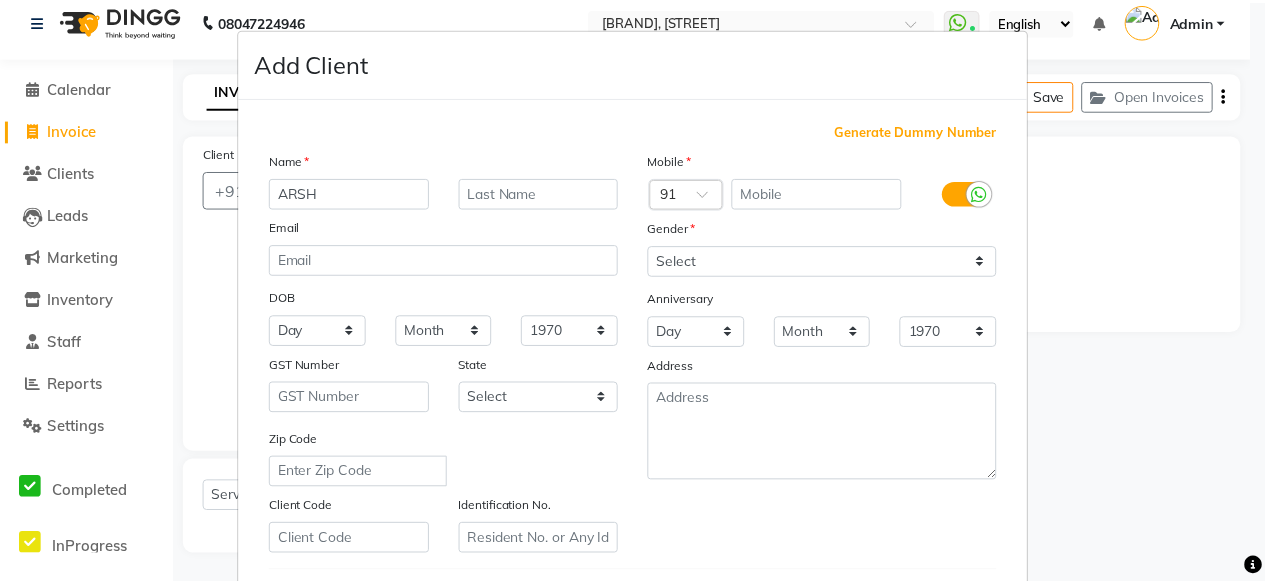 scroll, scrollTop: 334, scrollLeft: 0, axis: vertical 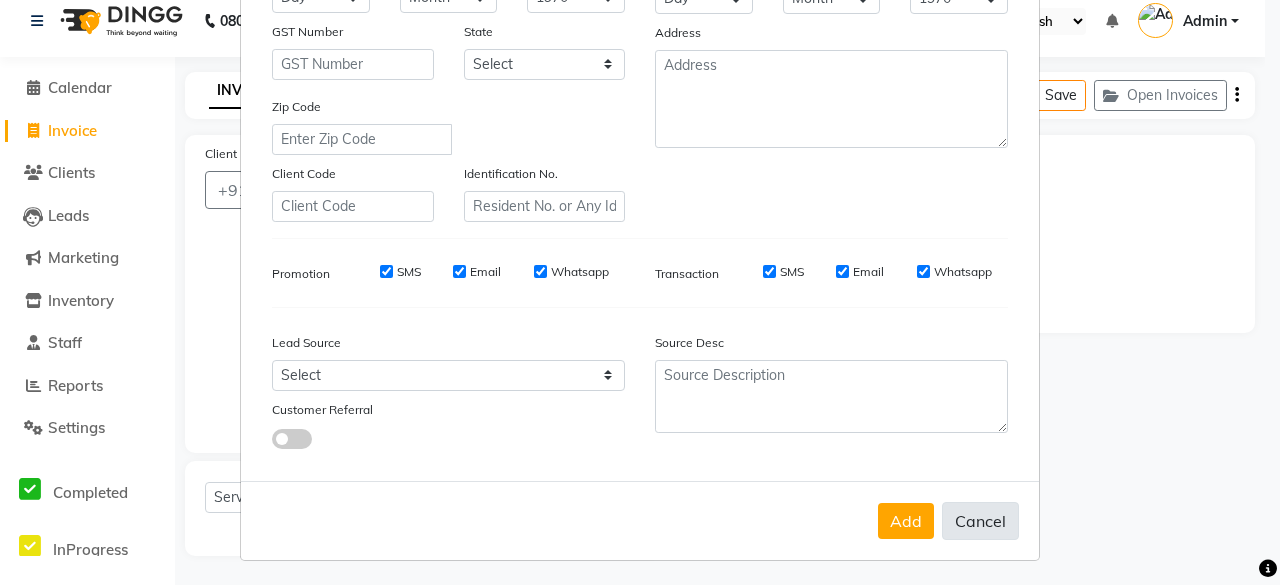 click on "Cancel" at bounding box center (980, 521) 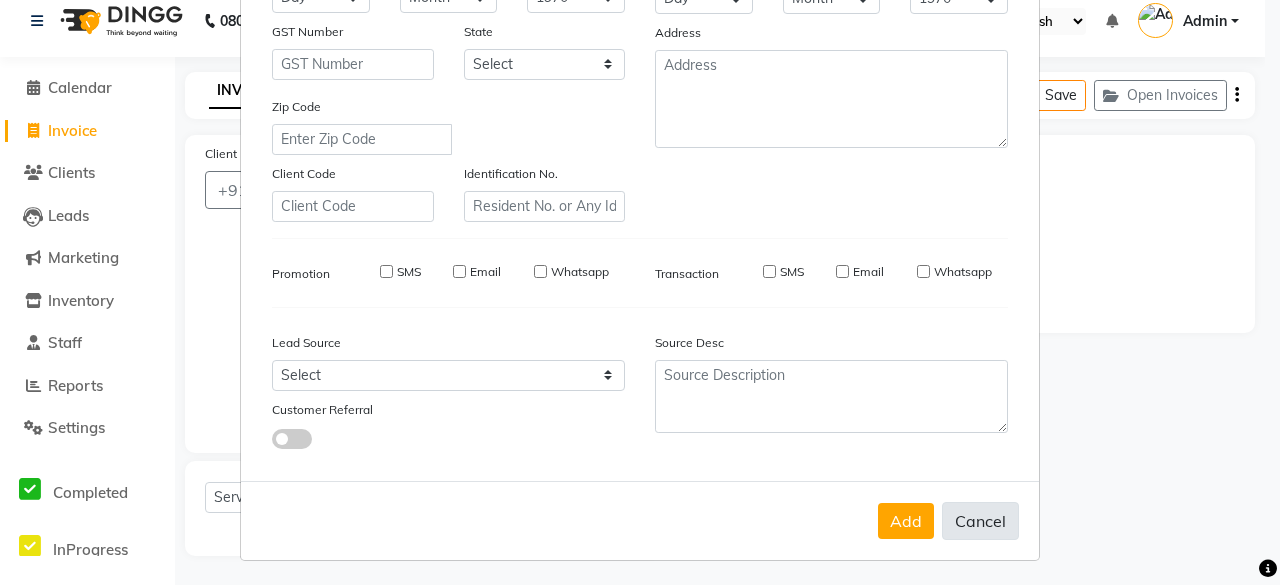 type 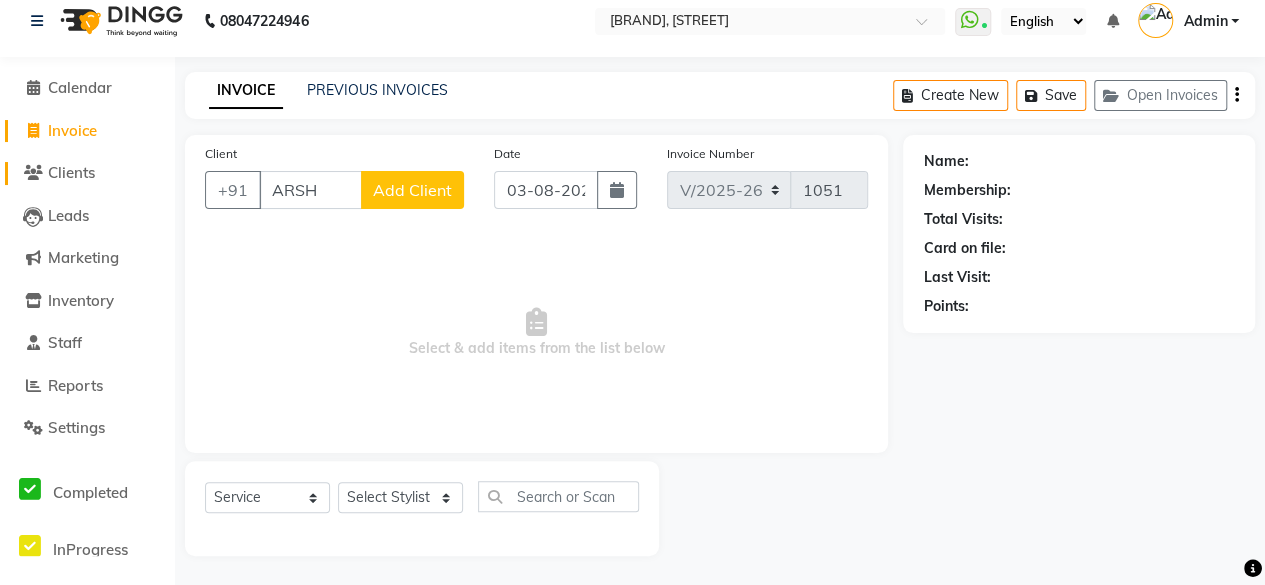 click on "Clients" 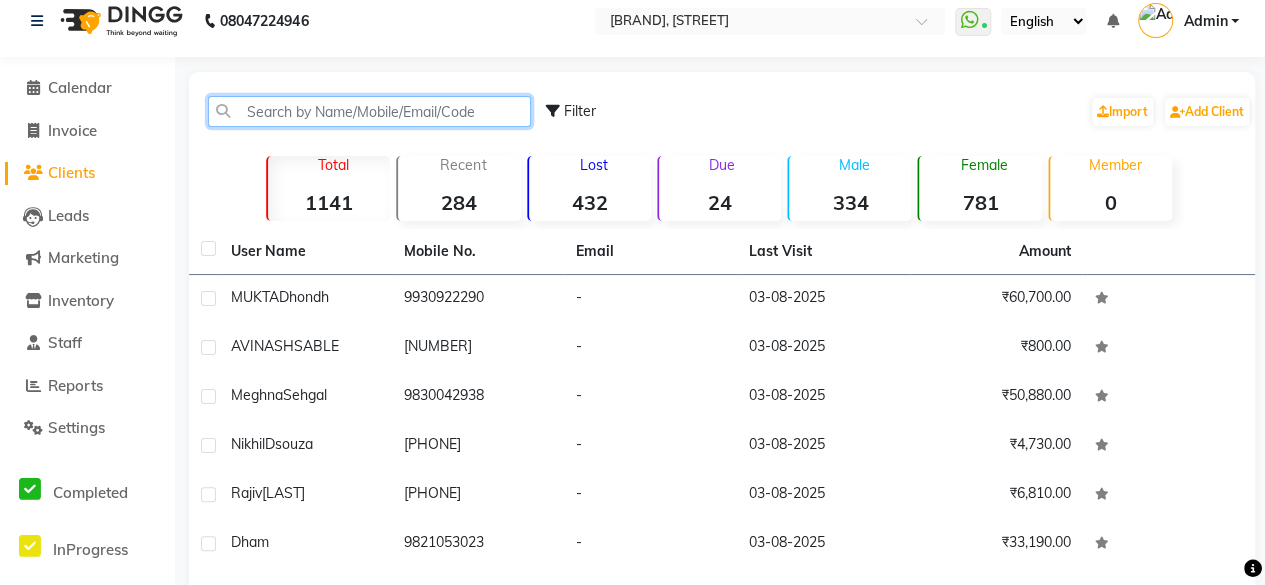 click 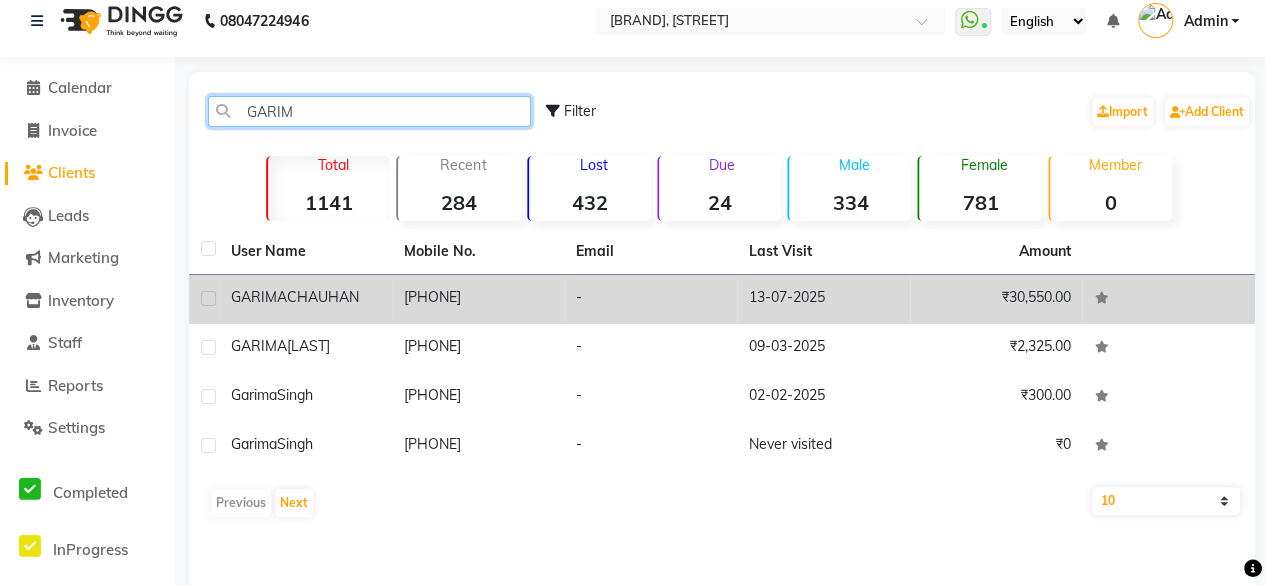 type on "GARIM" 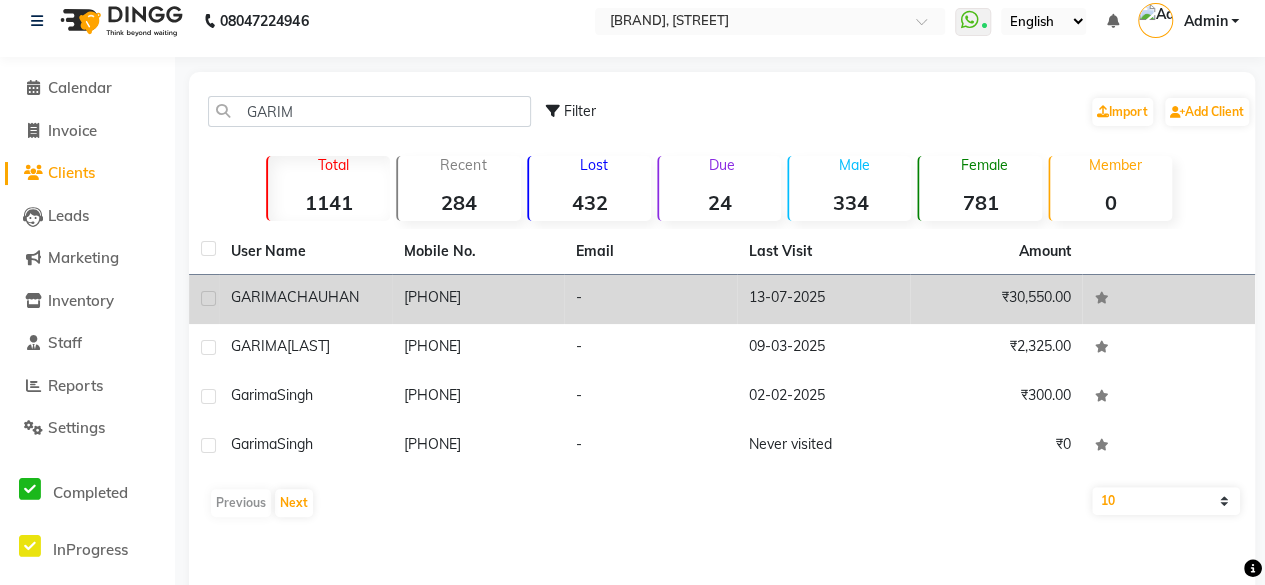 click on "[PHONE]" 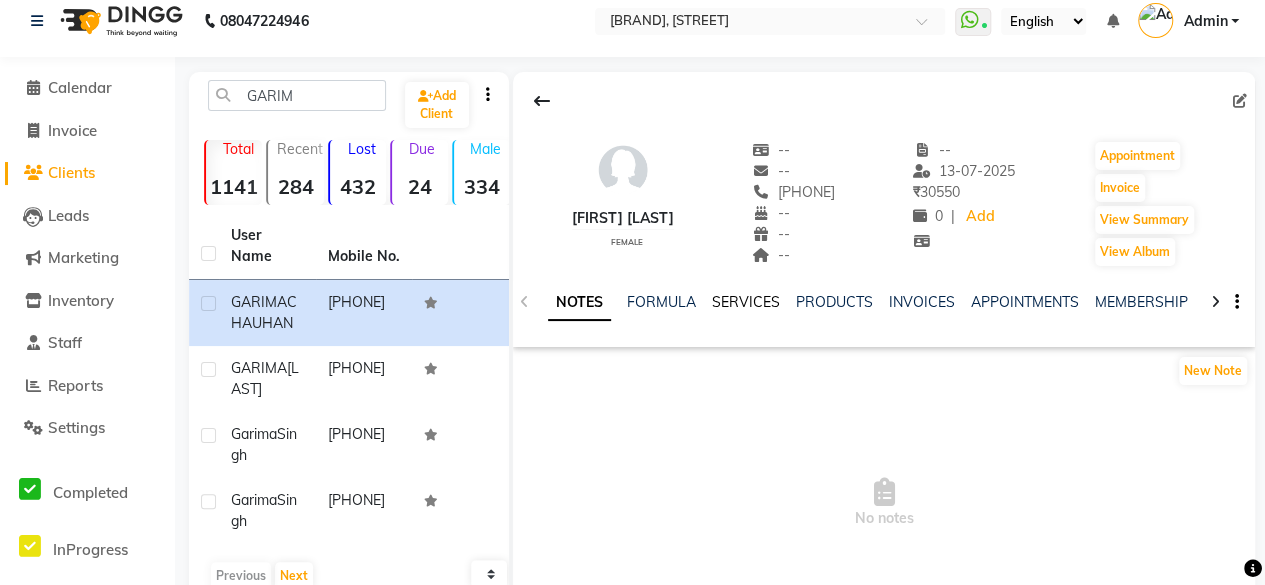 click on "SERVICES" 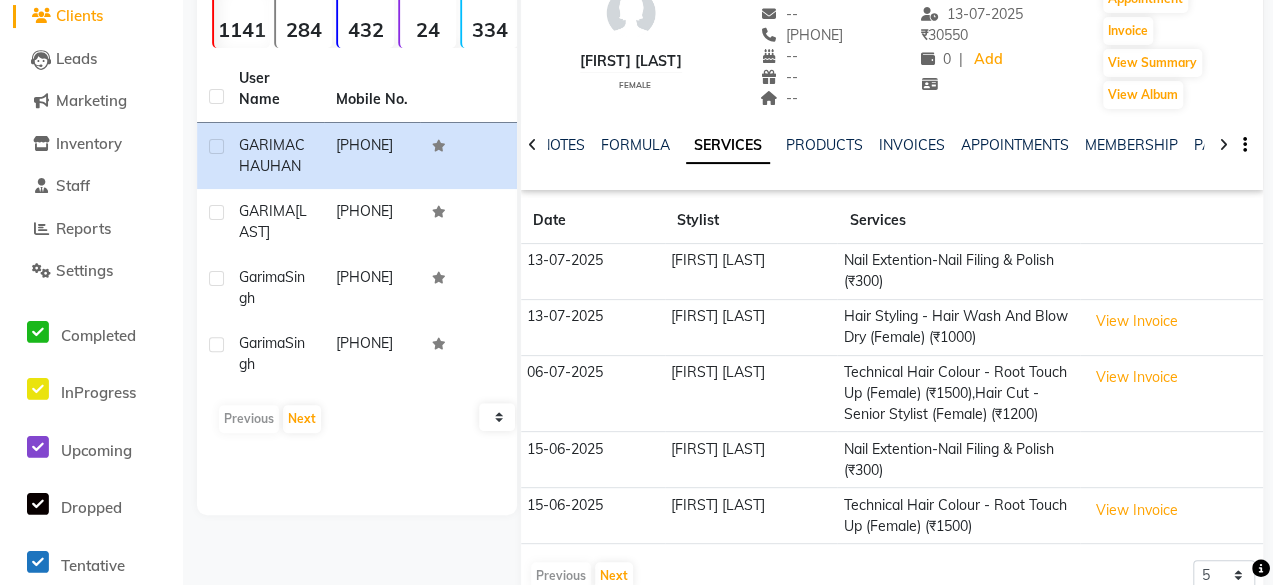 scroll, scrollTop: 214, scrollLeft: 0, axis: vertical 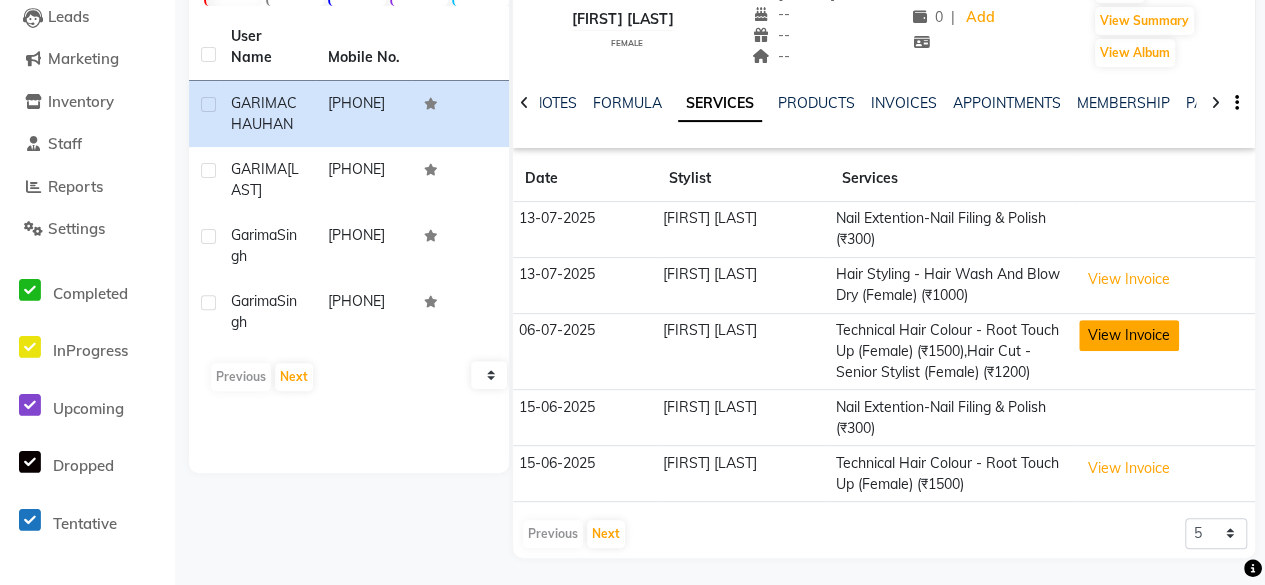 click on "View Invoice" 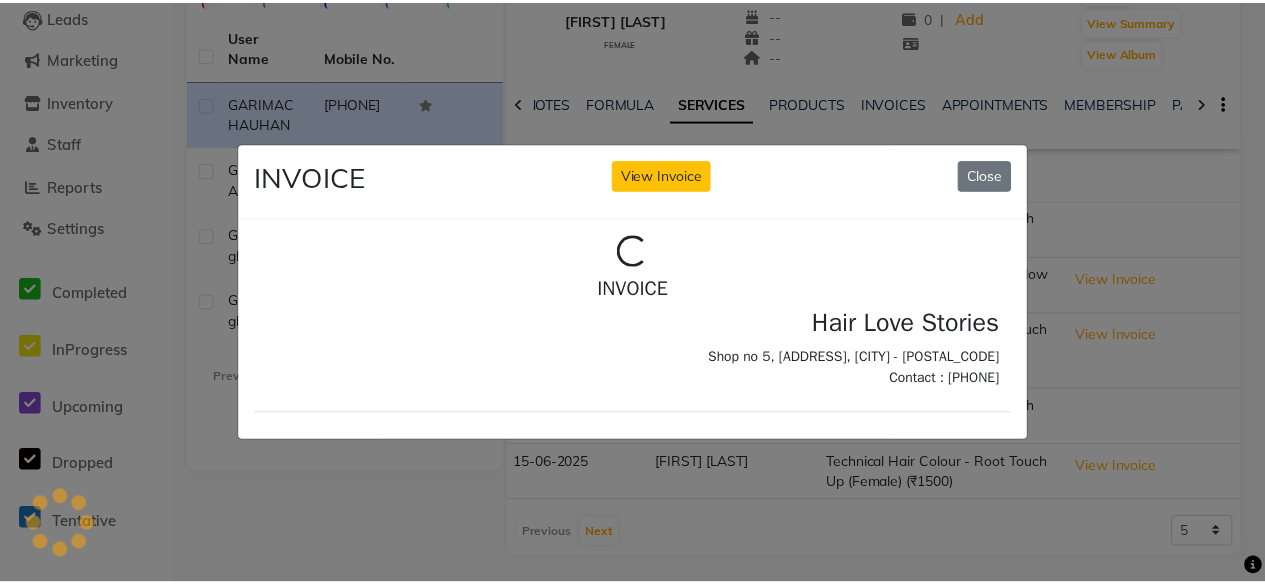 scroll, scrollTop: 0, scrollLeft: 0, axis: both 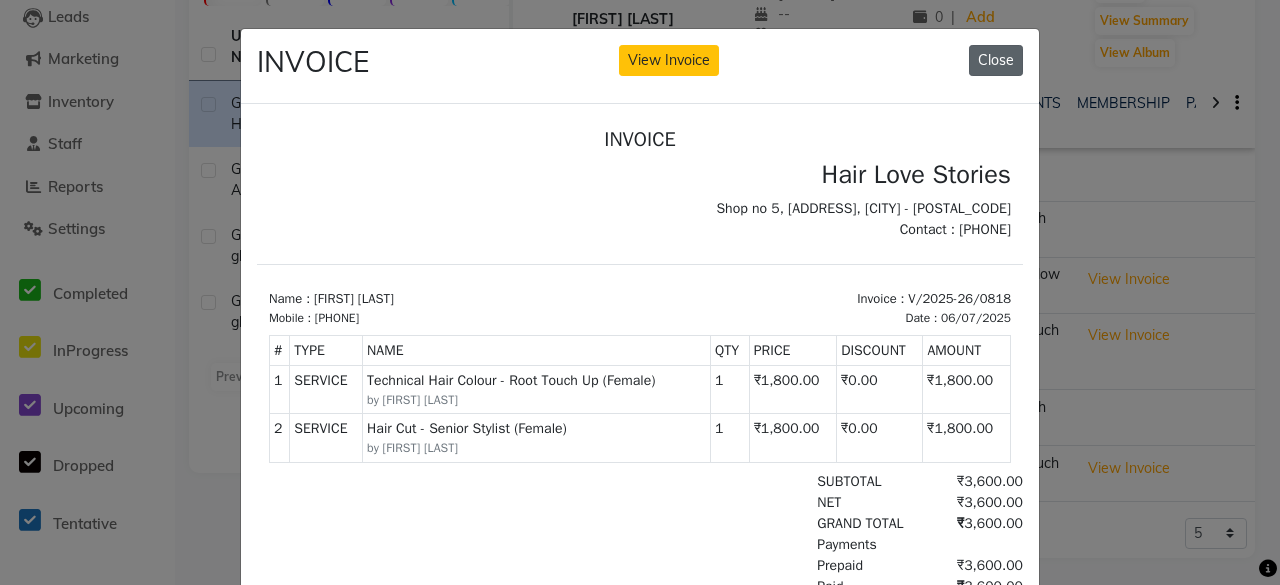 click on "Close" 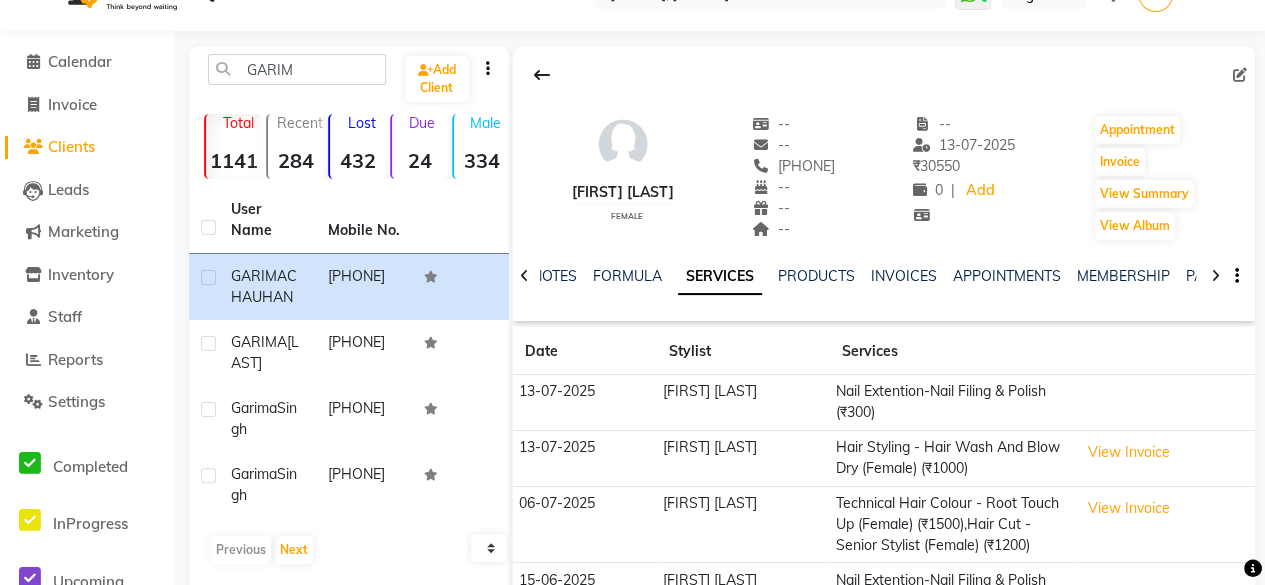 scroll, scrollTop: 46, scrollLeft: 0, axis: vertical 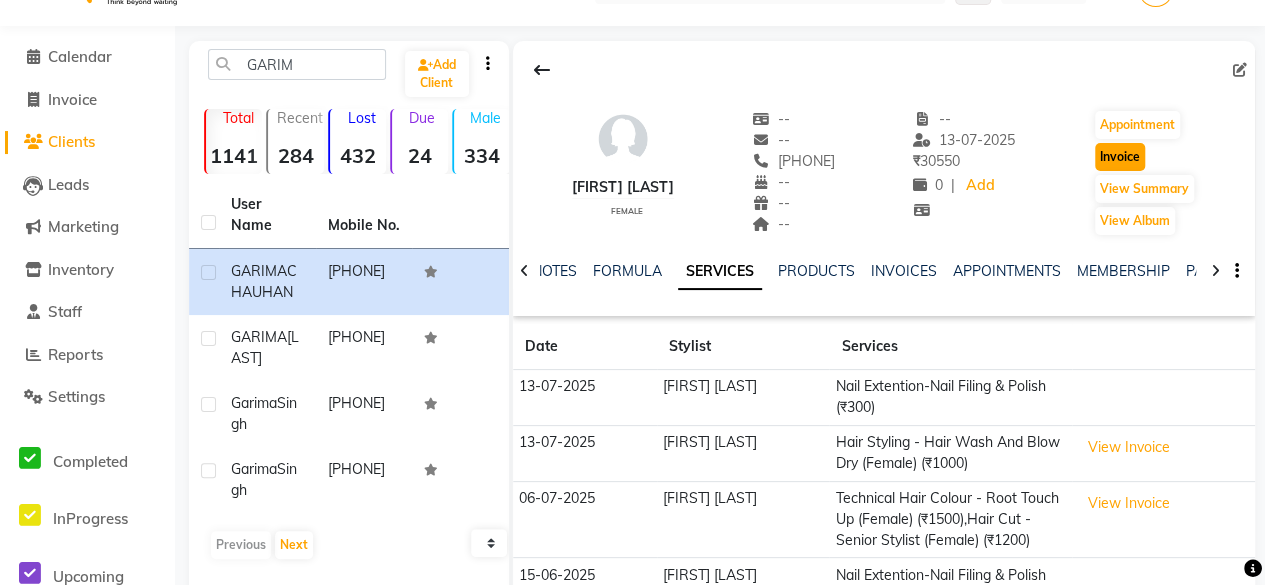click on "Invoice" 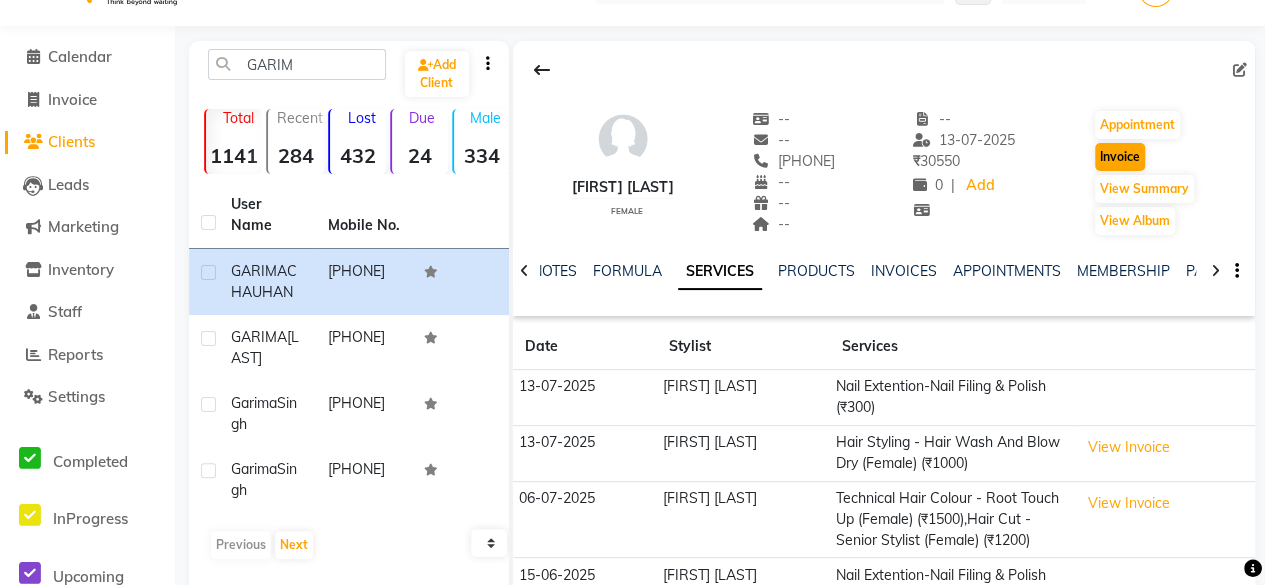 scroll, scrollTop: 15, scrollLeft: 0, axis: vertical 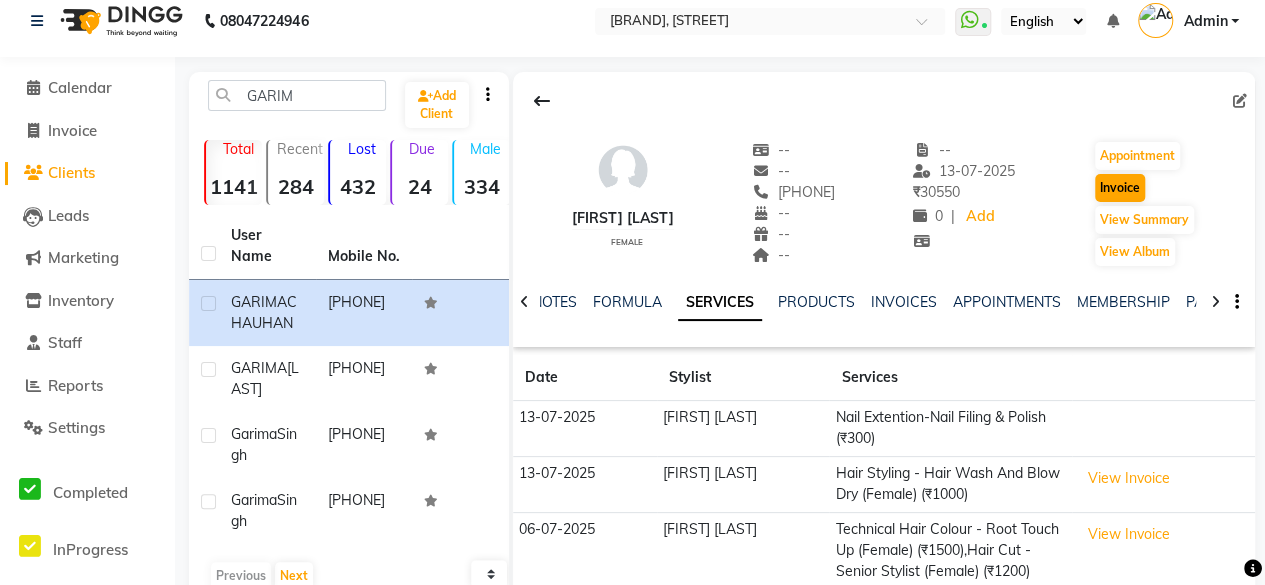 select on "service" 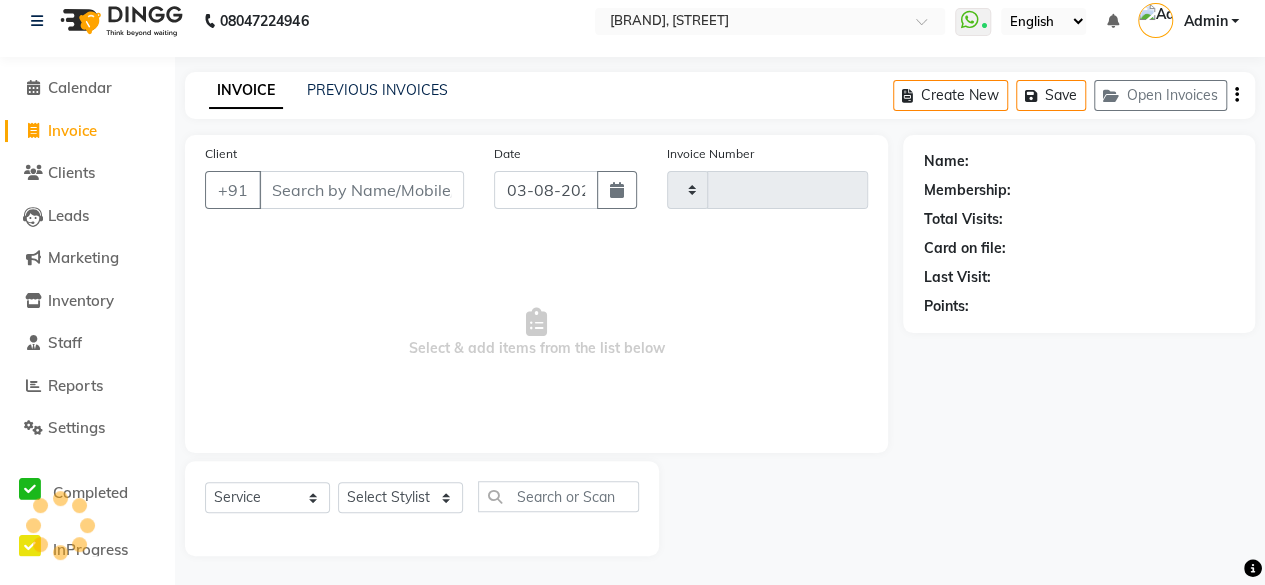 type on "1051" 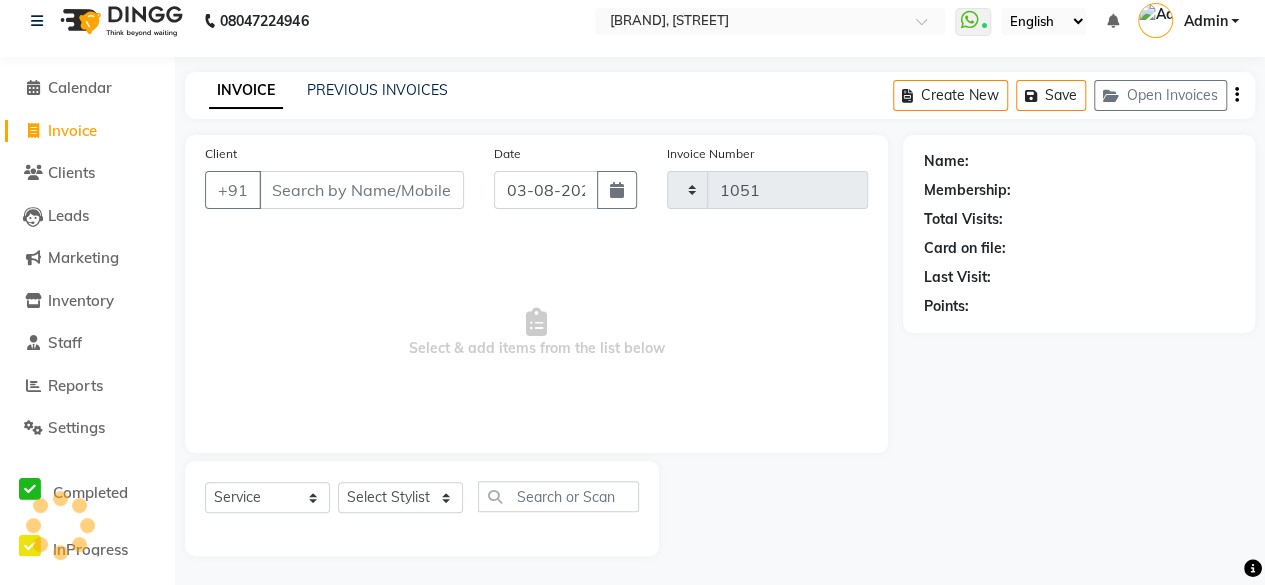 select on "3886" 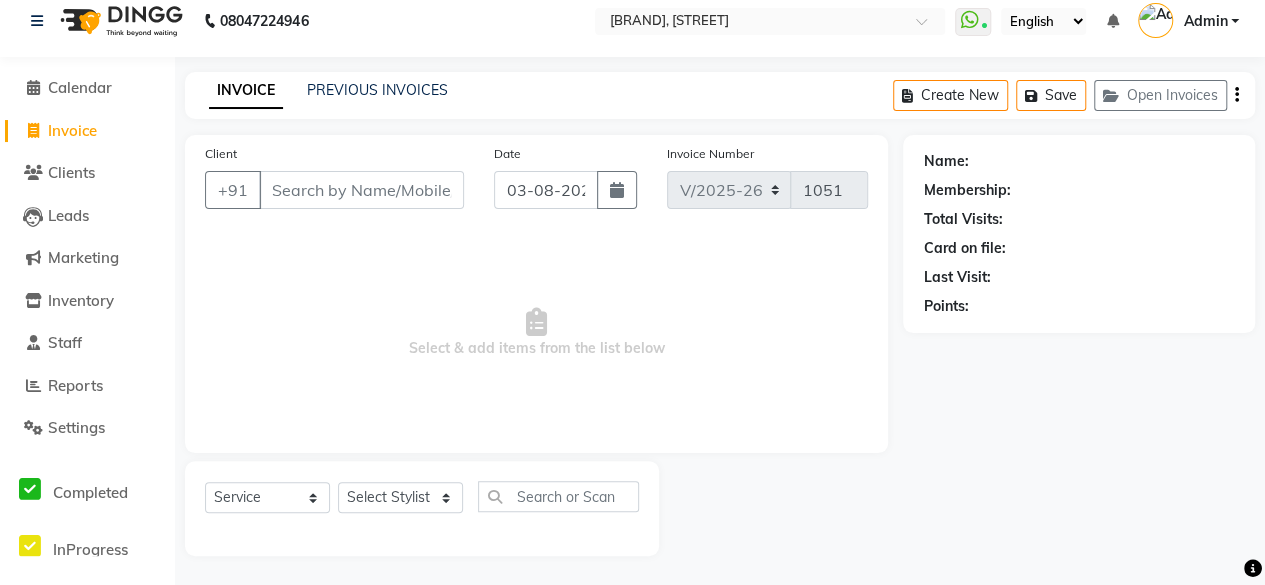 type on "[PHONE]" 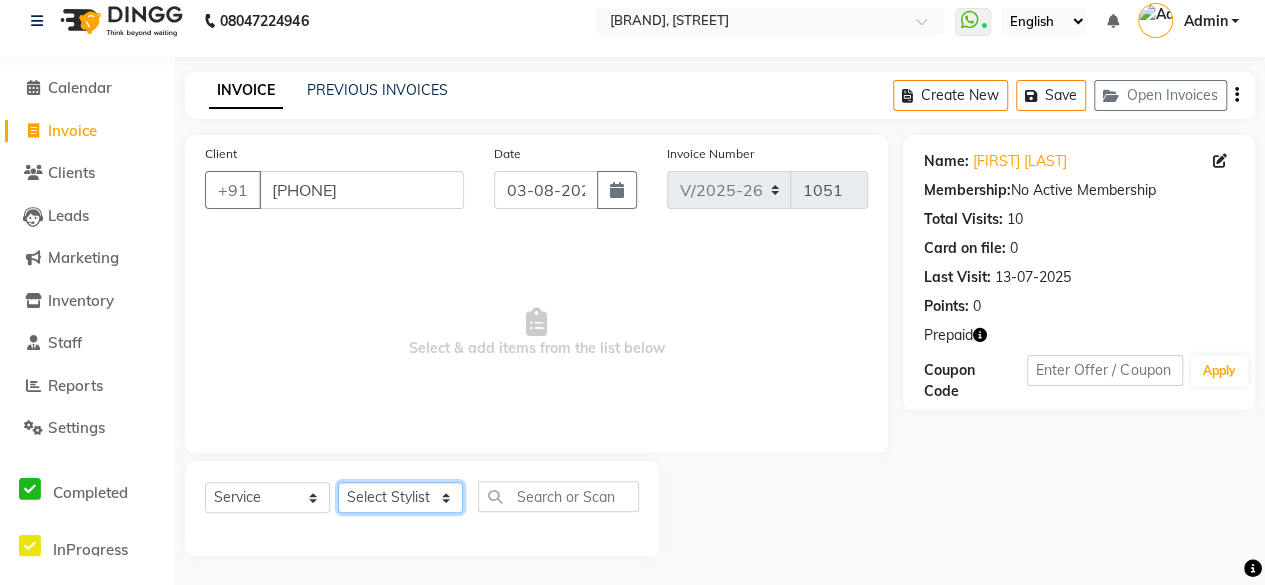 click on "Select Stylist [FIRST] [LAST] [FIRST] [LAST] [FIRST] [LAST] [FIRST] [LAST] [FIRST] [LAST] [FIRST] [LAST] [FIRST] [LAST] [FIRST] [LAST] [FIRST] [LAST] [FIRST] [LAST] [FIRST] [LAST]" 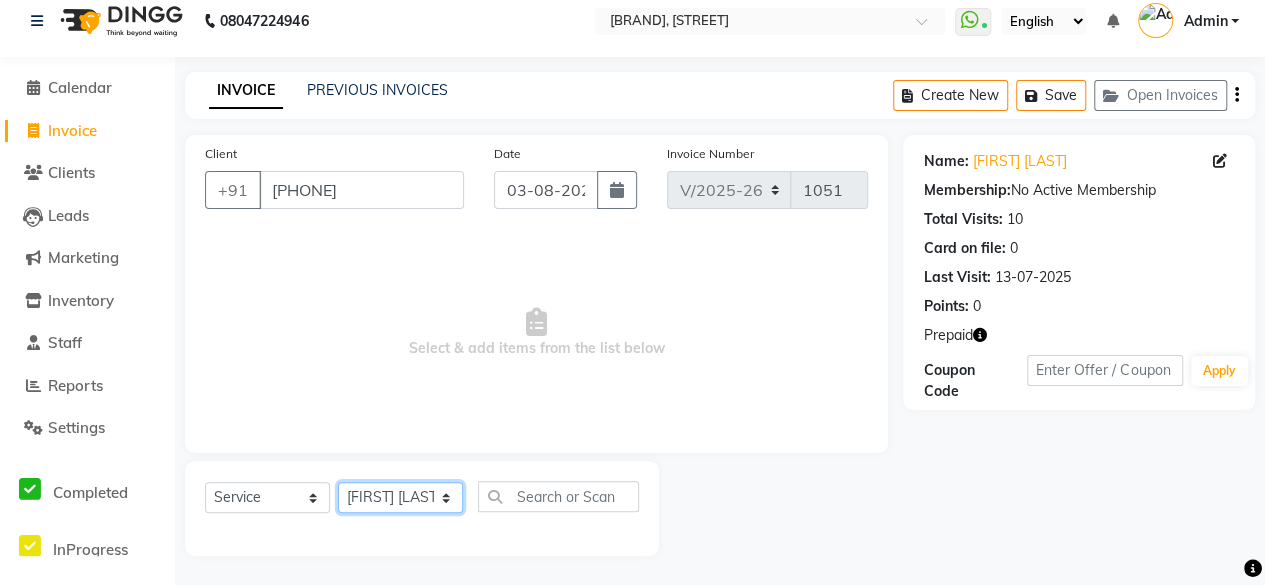 click on "Select Stylist [FIRST] [LAST] [FIRST] [LAST] [FIRST] [LAST] [FIRST] [LAST] [FIRST] [LAST] [FIRST] [LAST] [FIRST] [LAST] [FIRST] [LAST] [FIRST] [LAST] [FIRST] [LAST] [FIRST] [LAST]" 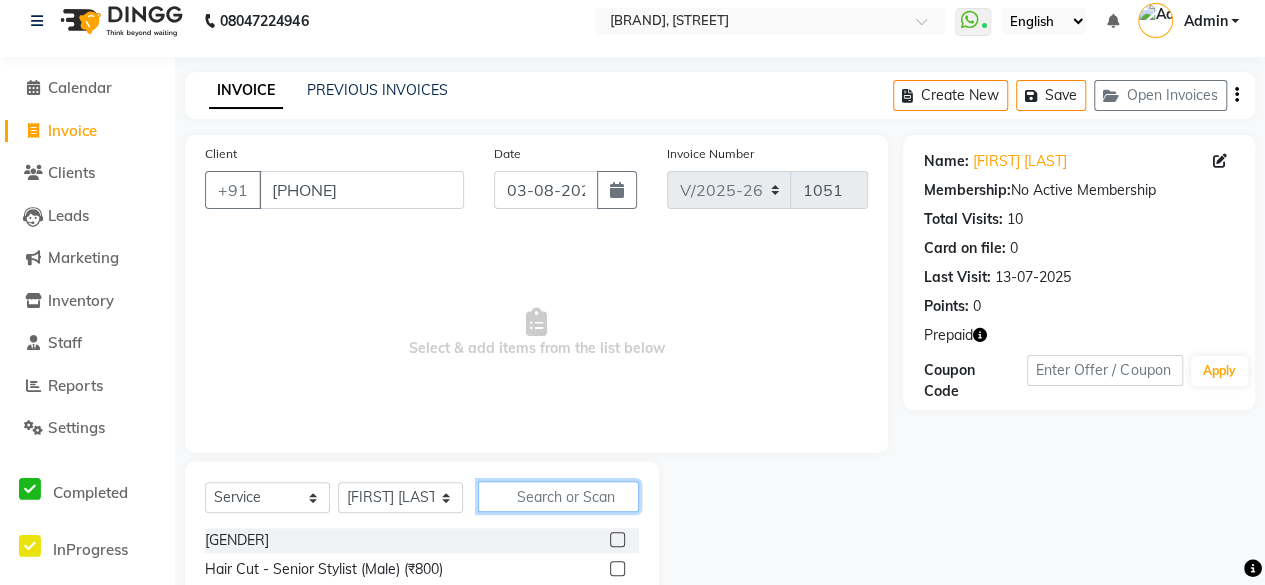 click 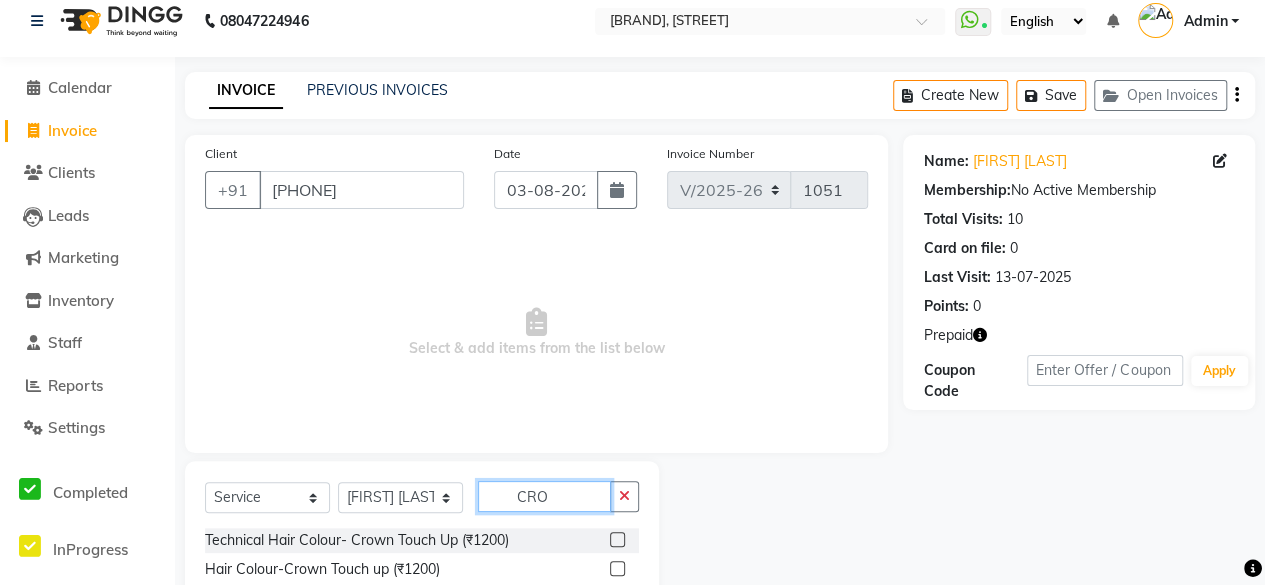type on "CRO" 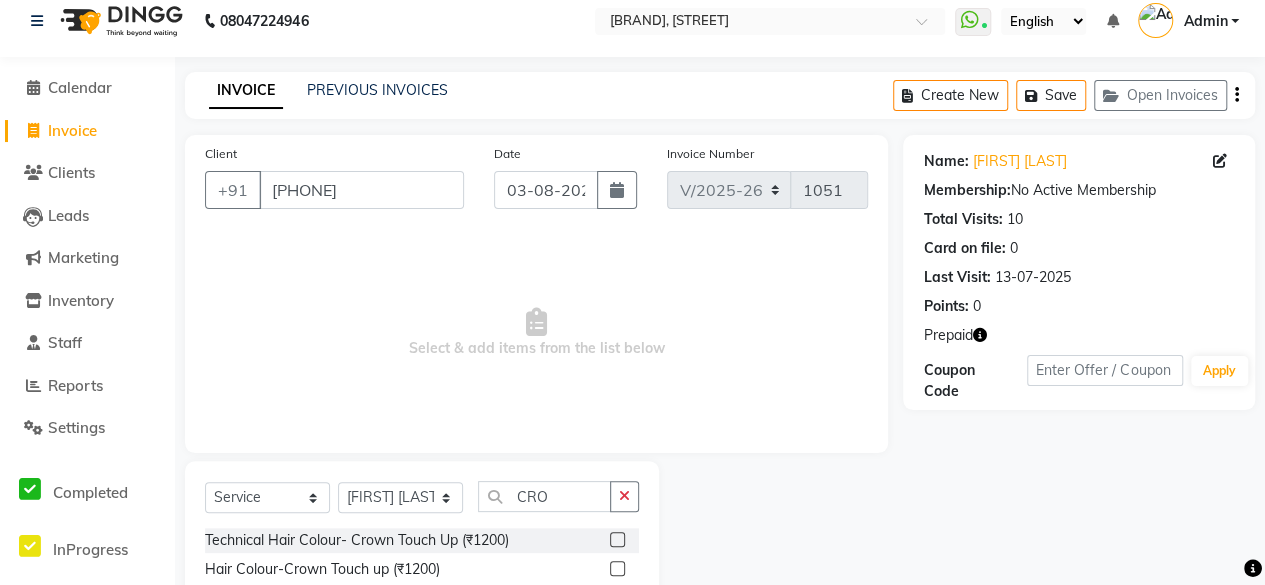 click 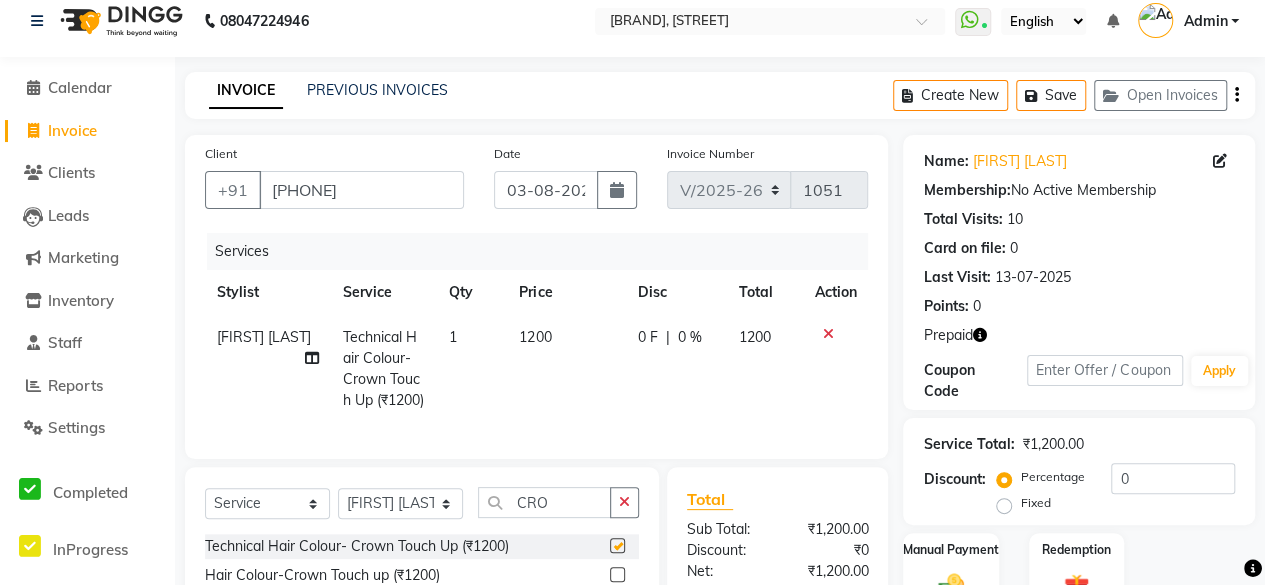 checkbox on "false" 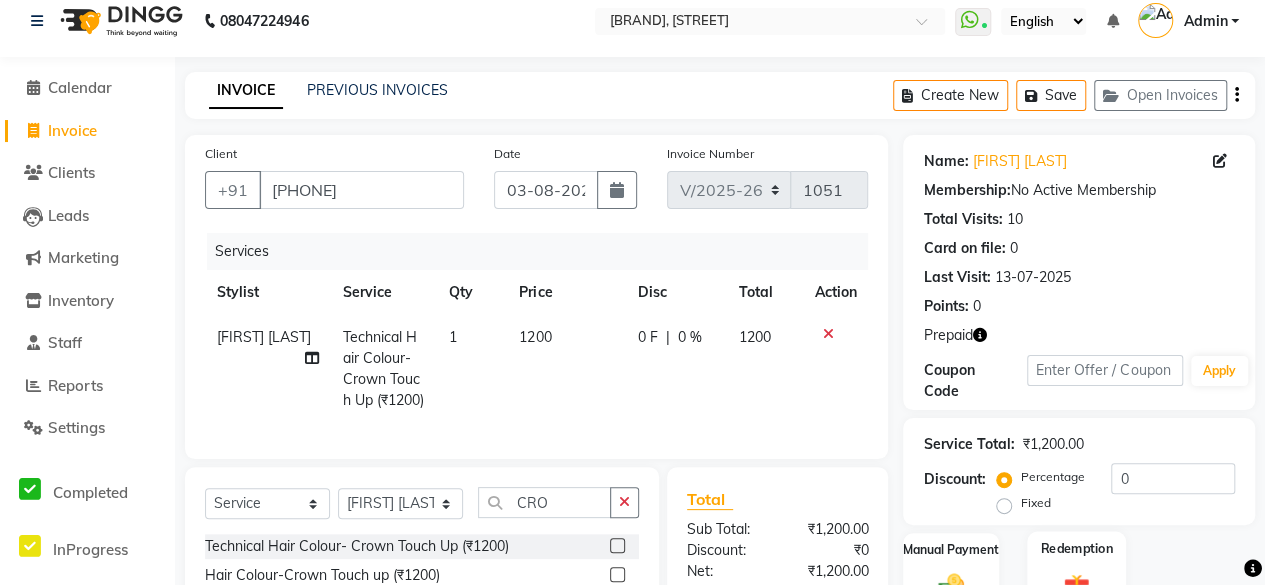 click on "Redemption" 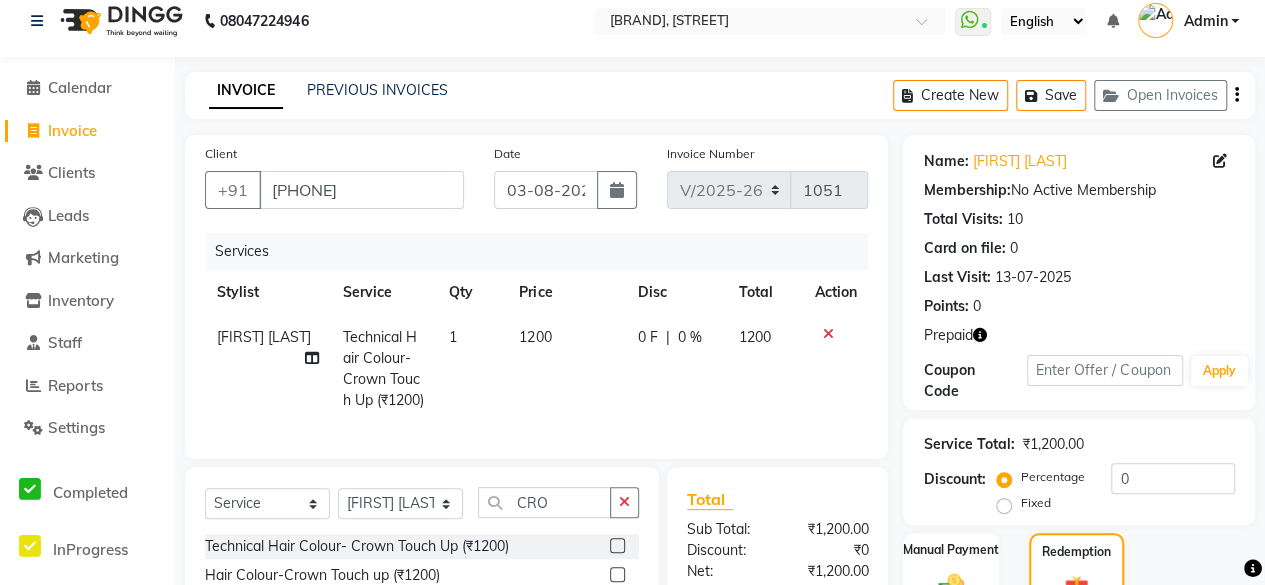 scroll, scrollTop: 244, scrollLeft: 0, axis: vertical 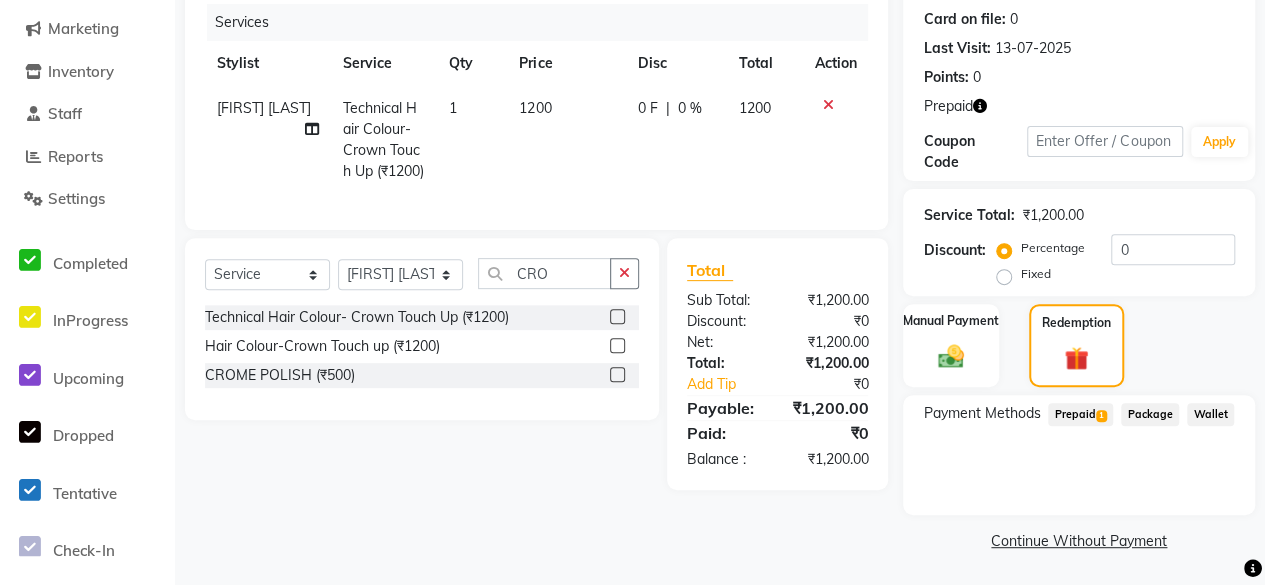 click on "Prepaid  1" 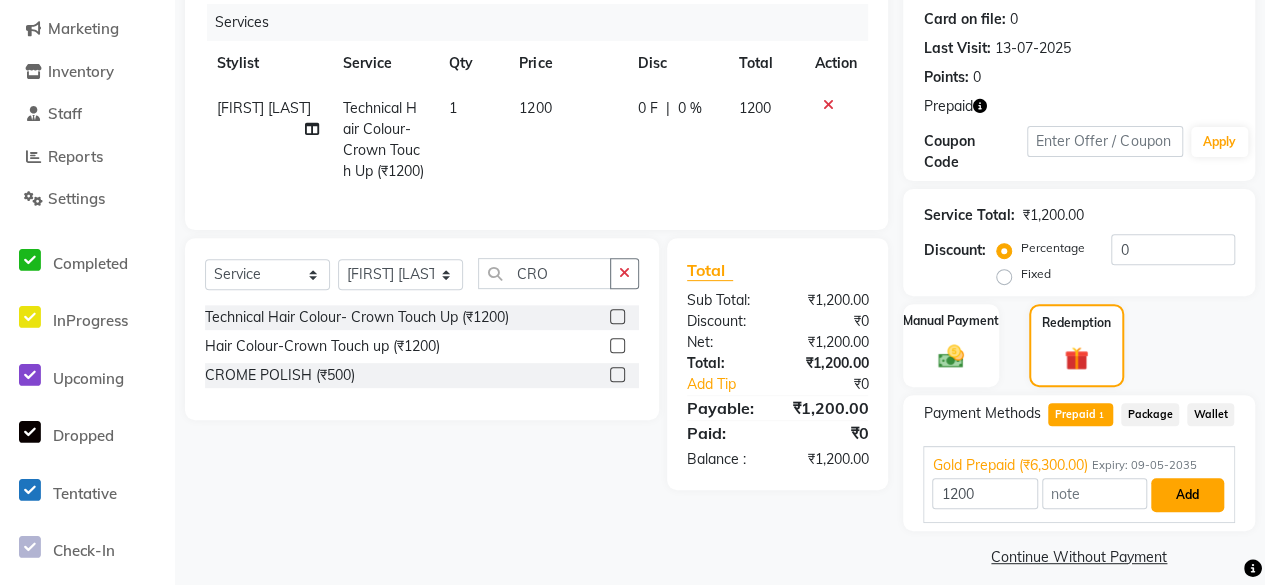 click on "Add" at bounding box center (1187, 495) 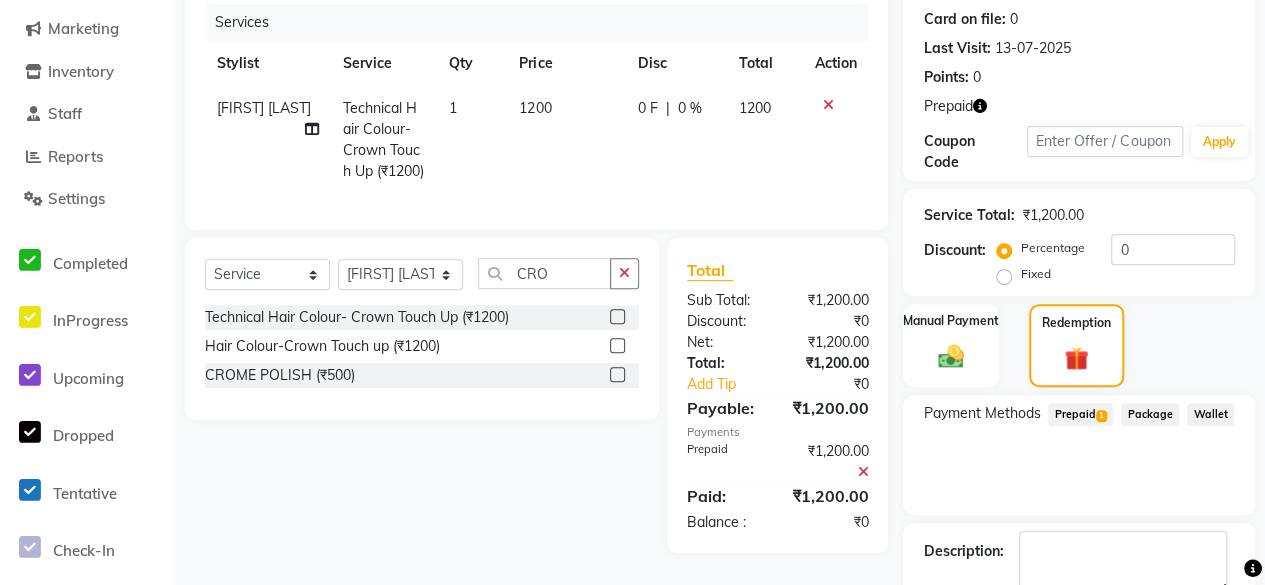 scroll, scrollTop: 356, scrollLeft: 0, axis: vertical 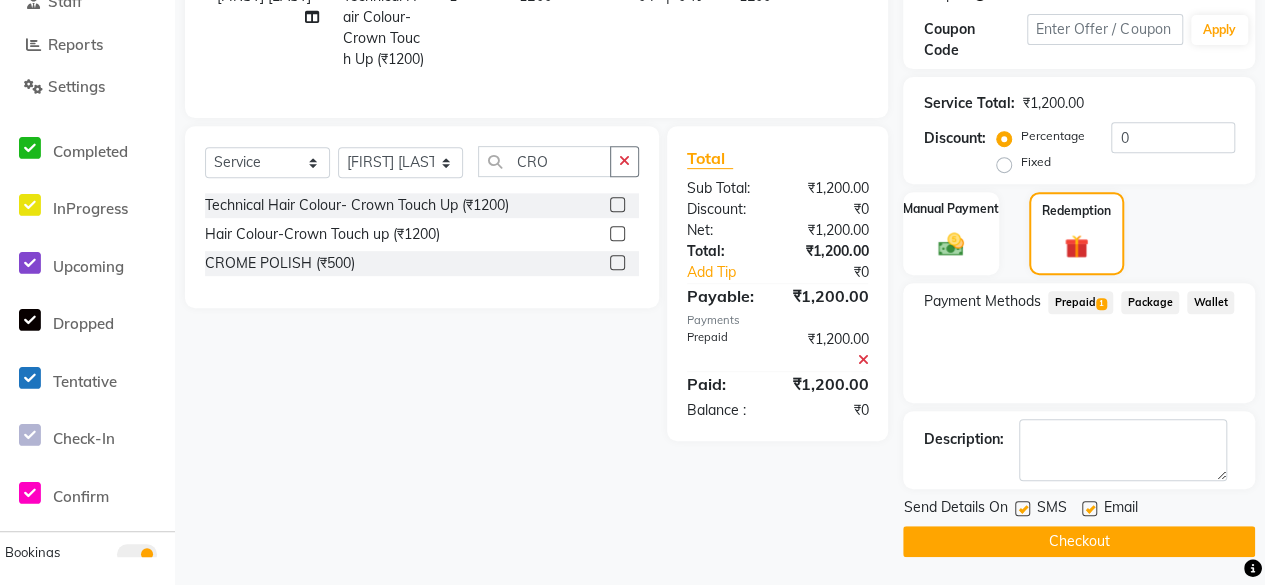click on "Checkout" 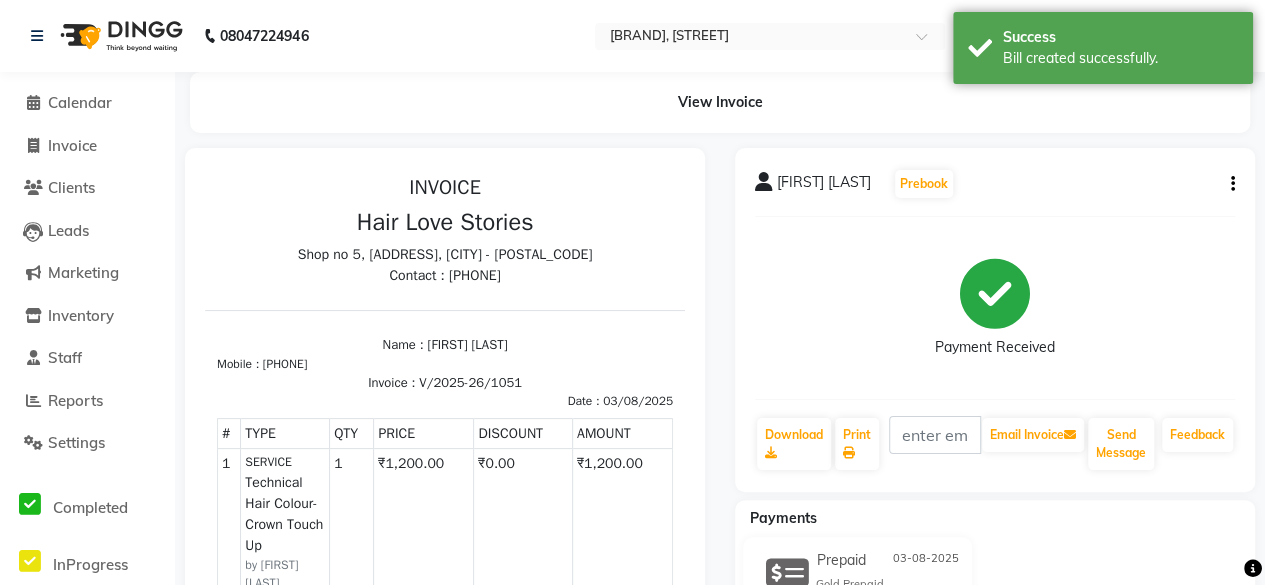 scroll, scrollTop: 0, scrollLeft: 0, axis: both 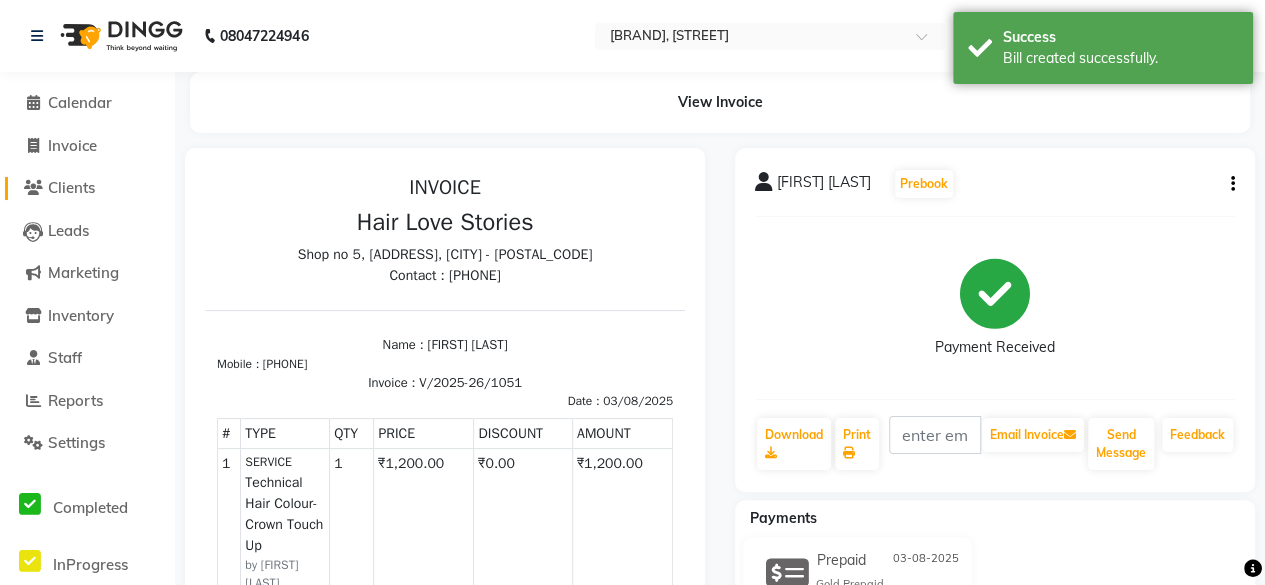 click on "Clients" 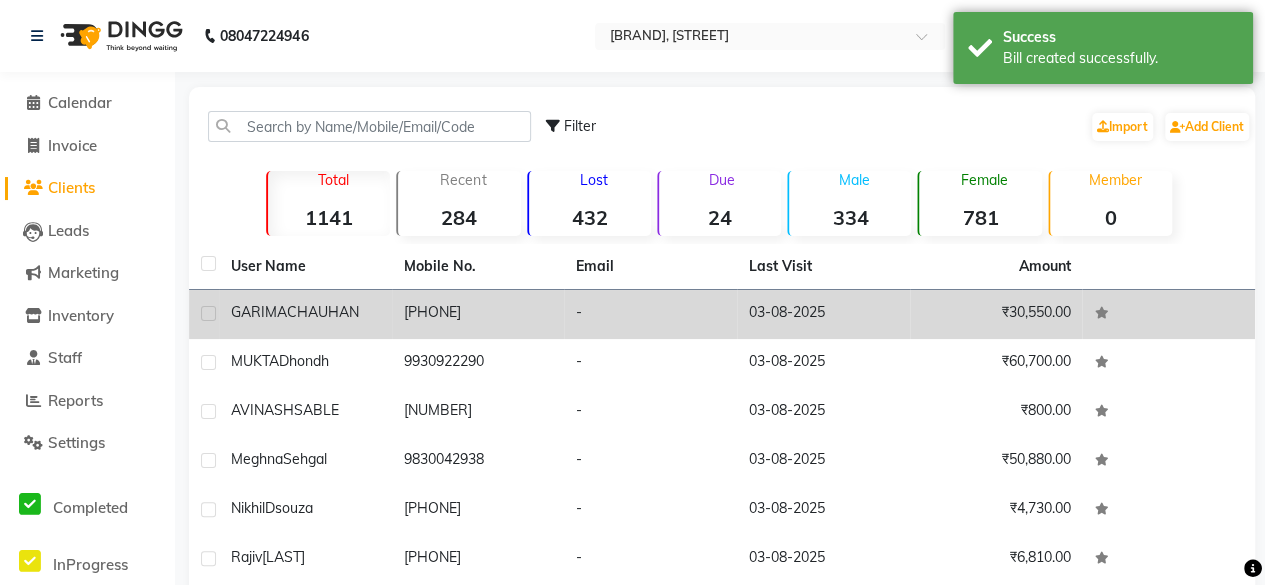 click on "[PHONE]" 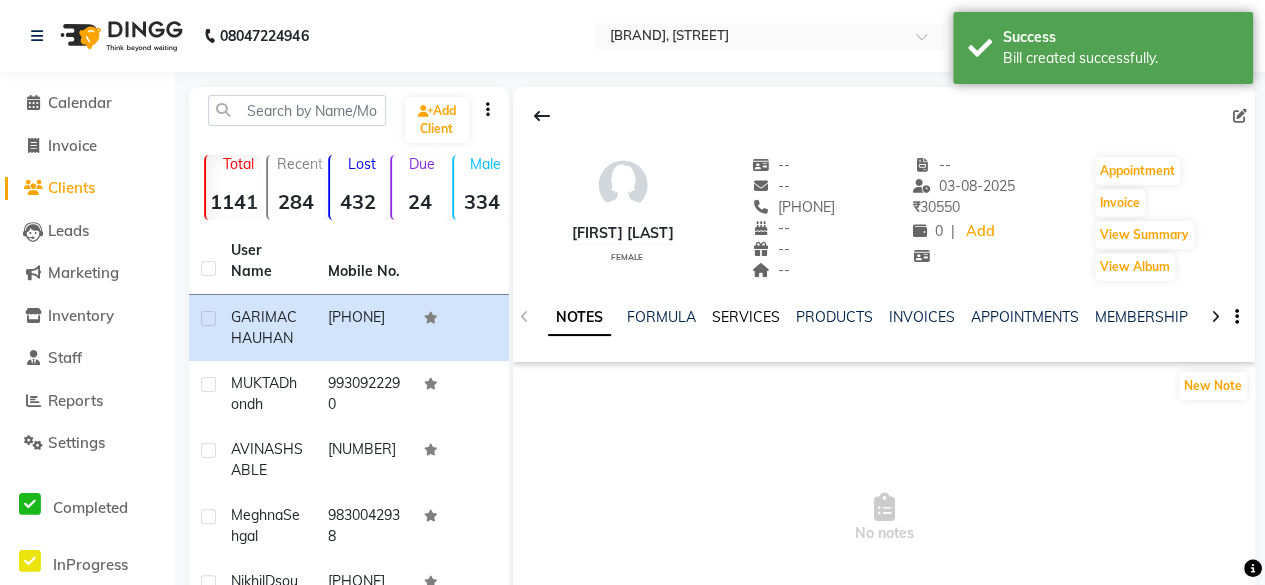 drag, startPoint x: 730, startPoint y: 315, endPoint x: 711, endPoint y: 319, distance: 19.416489 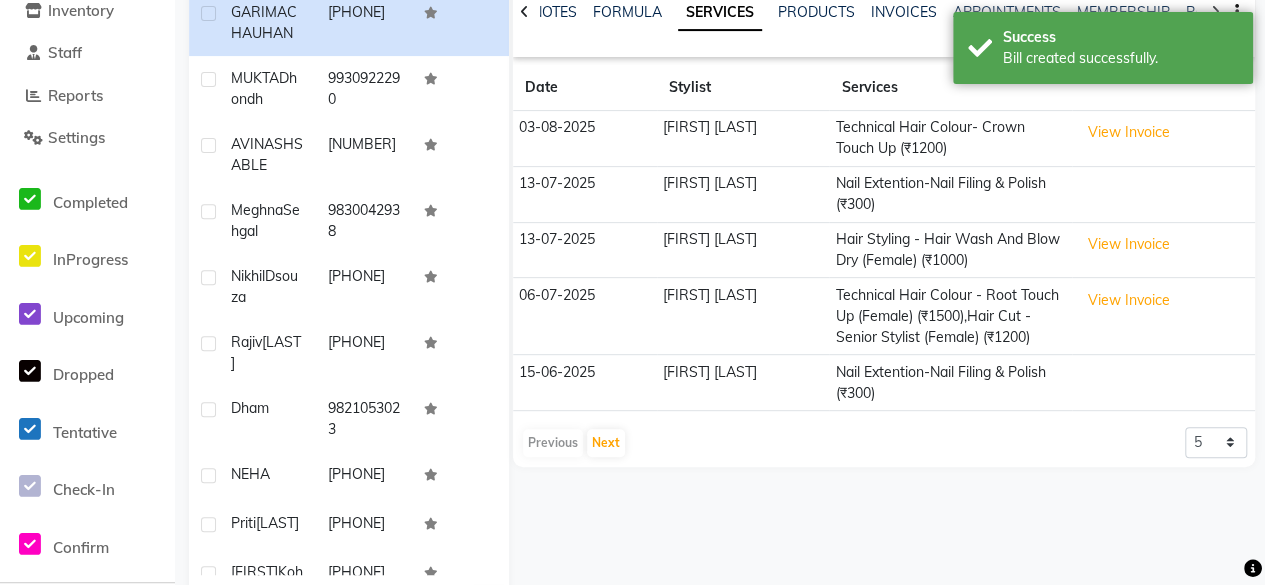 scroll, scrollTop: 380, scrollLeft: 0, axis: vertical 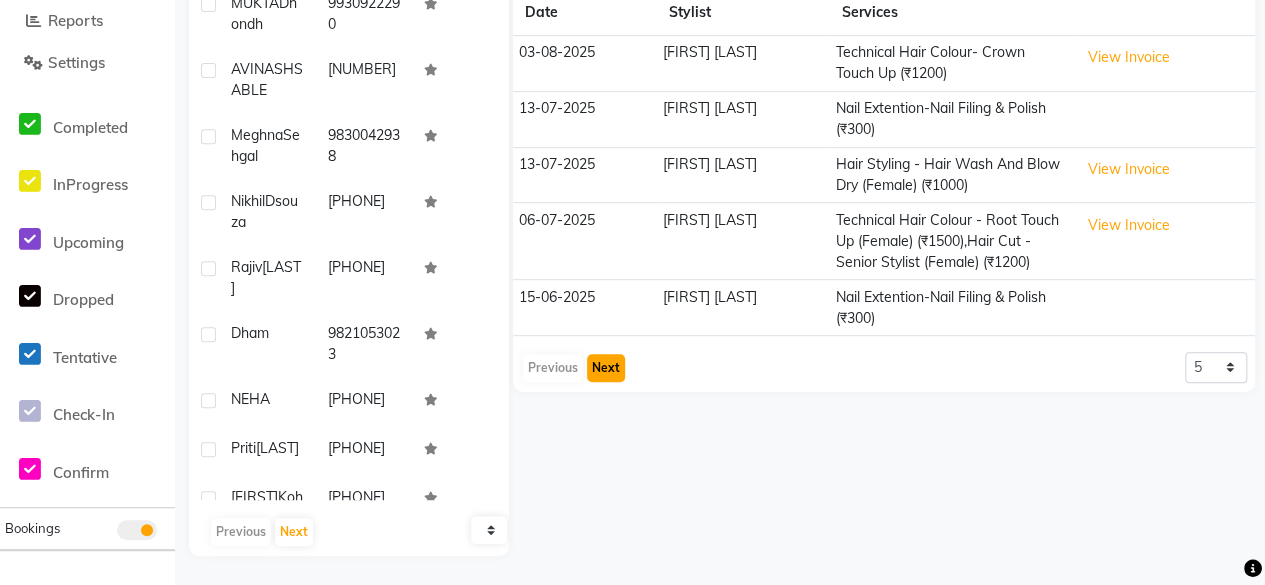 click on "Next" 